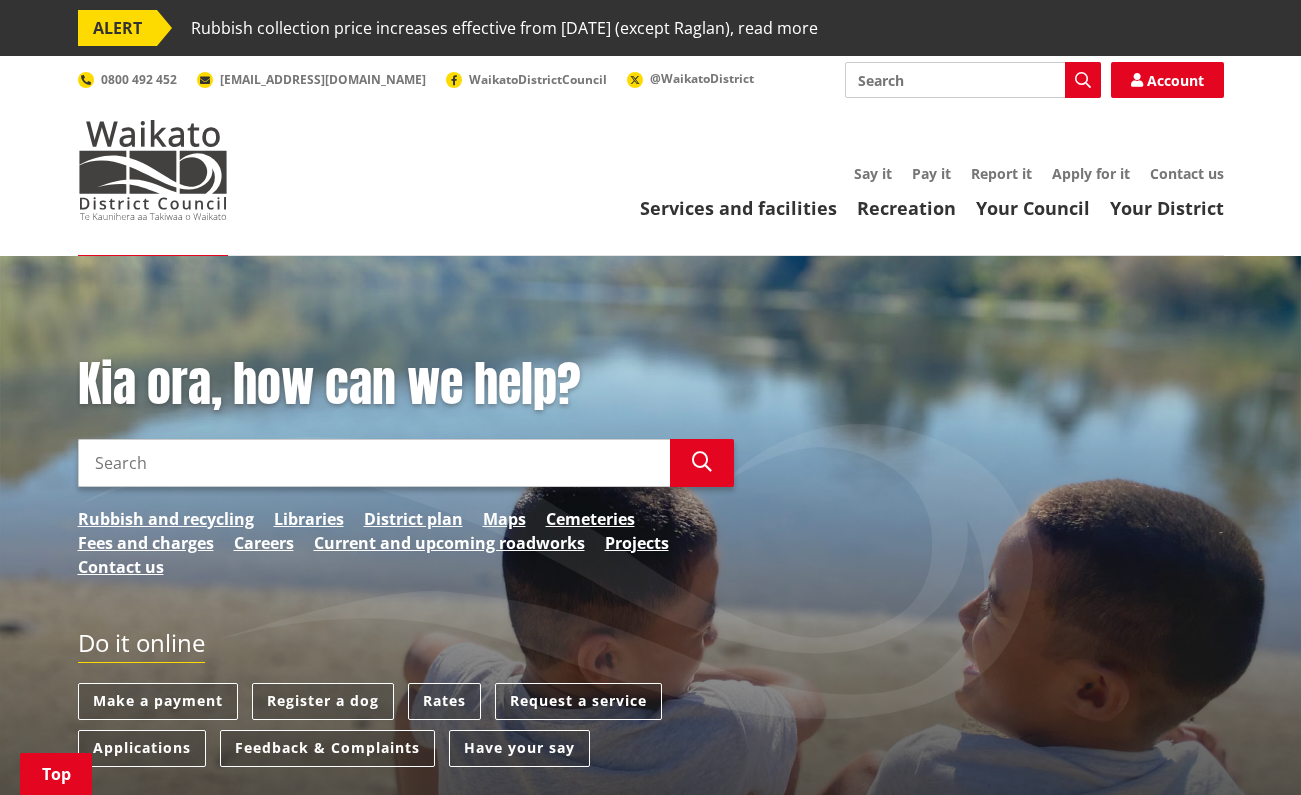 scroll, scrollTop: 233, scrollLeft: 0, axis: vertical 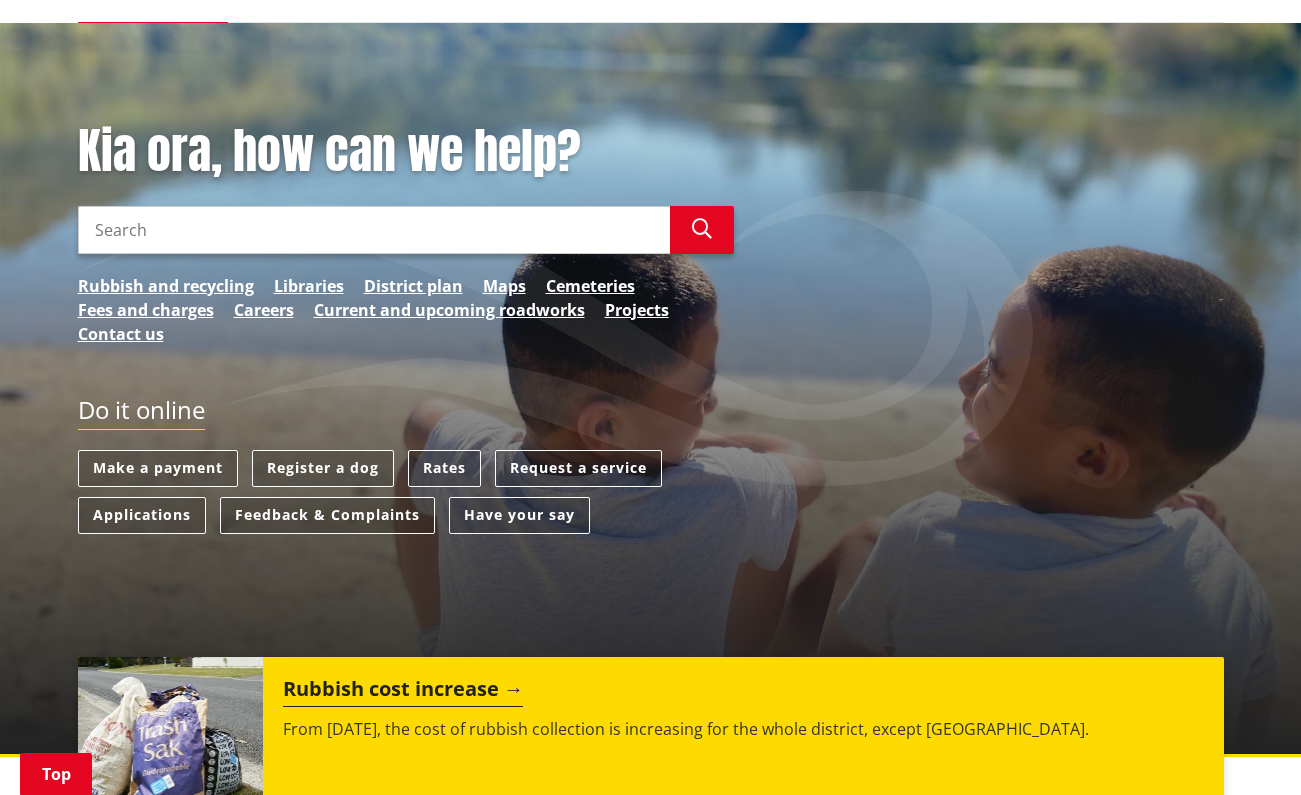 click on "Applications" at bounding box center (142, 515) 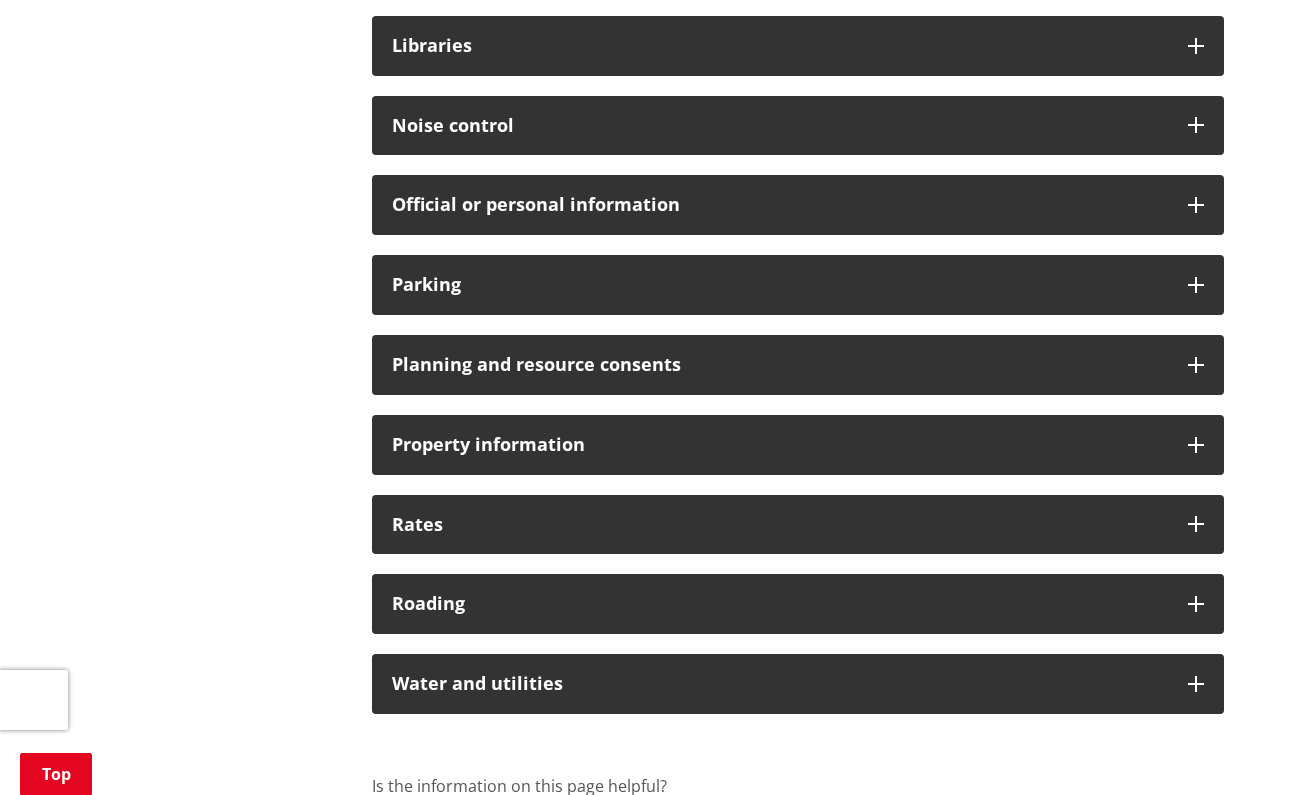scroll, scrollTop: 1400, scrollLeft: 0, axis: vertical 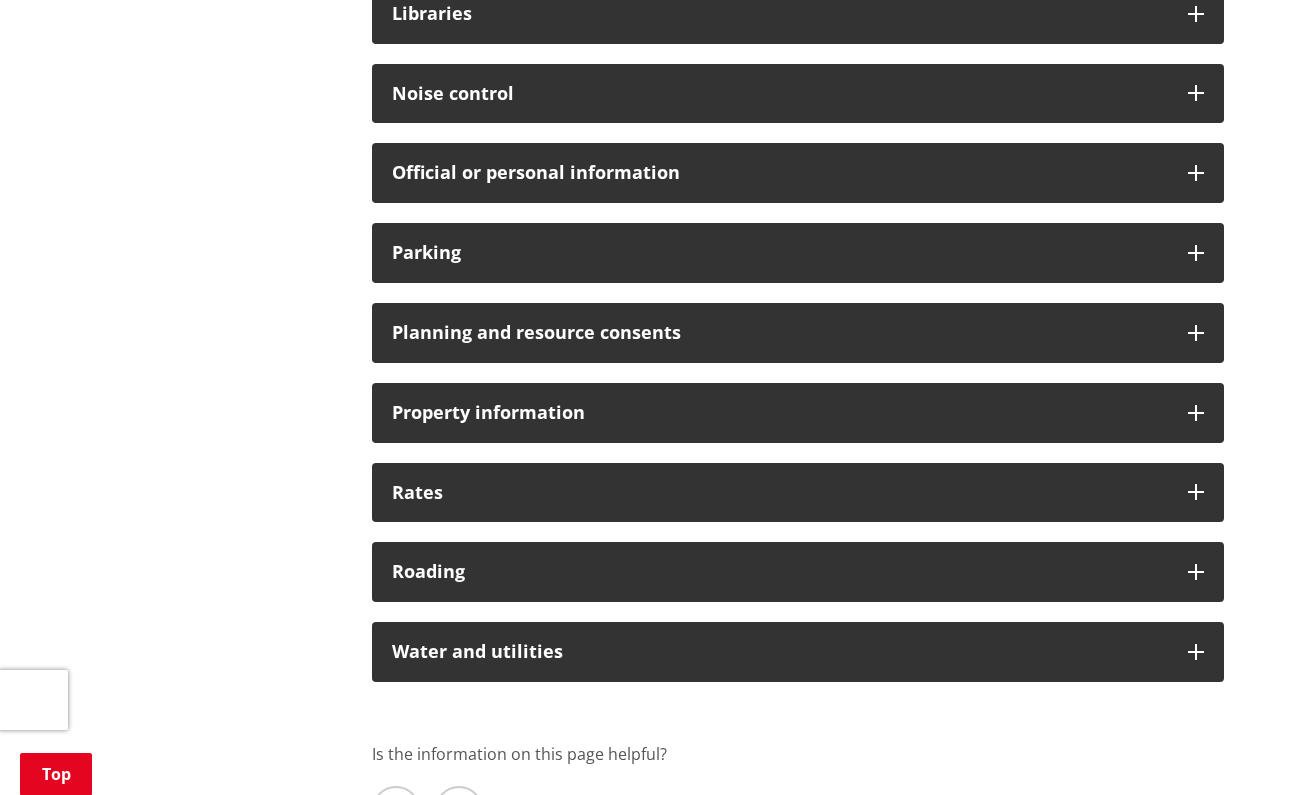 click on "Planning and resource consents" at bounding box center [780, 333] 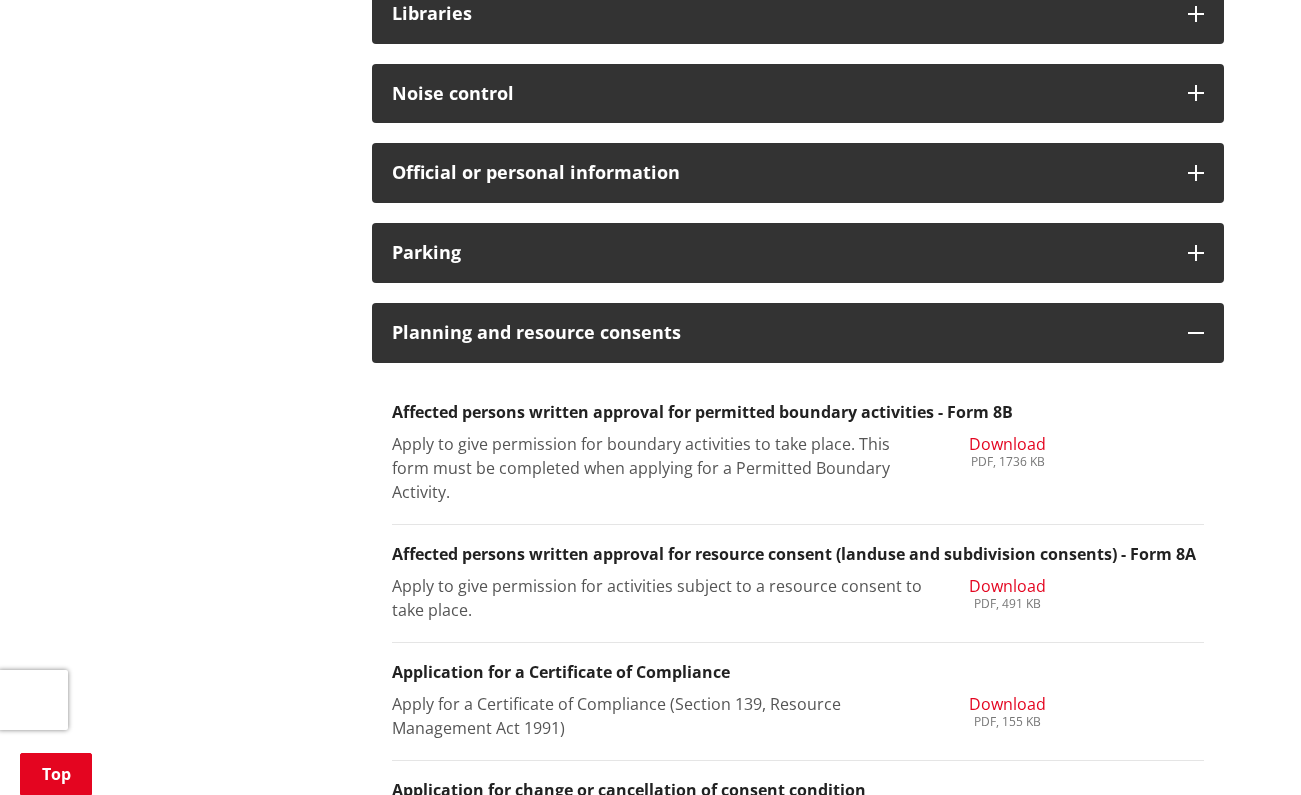 click on "Planning and resource consents" at bounding box center [780, 333] 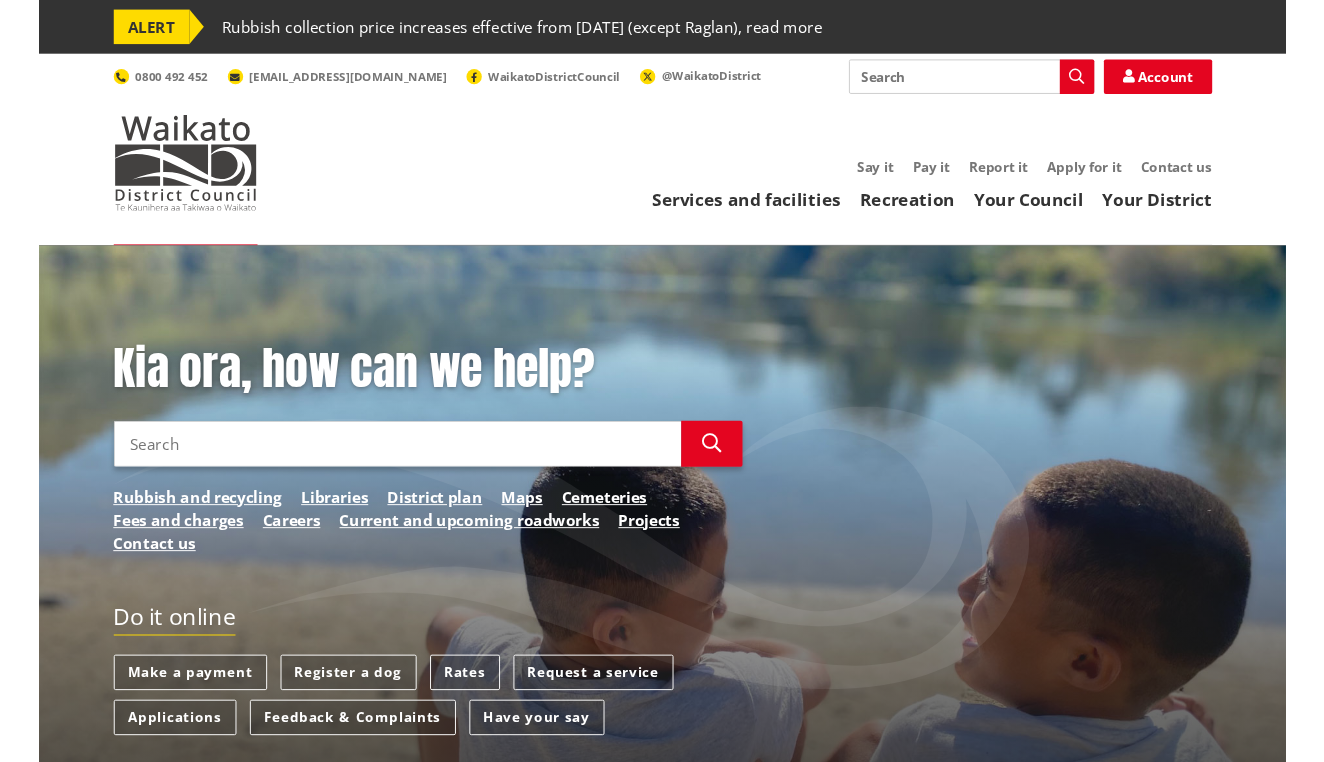 scroll, scrollTop: 233, scrollLeft: 0, axis: vertical 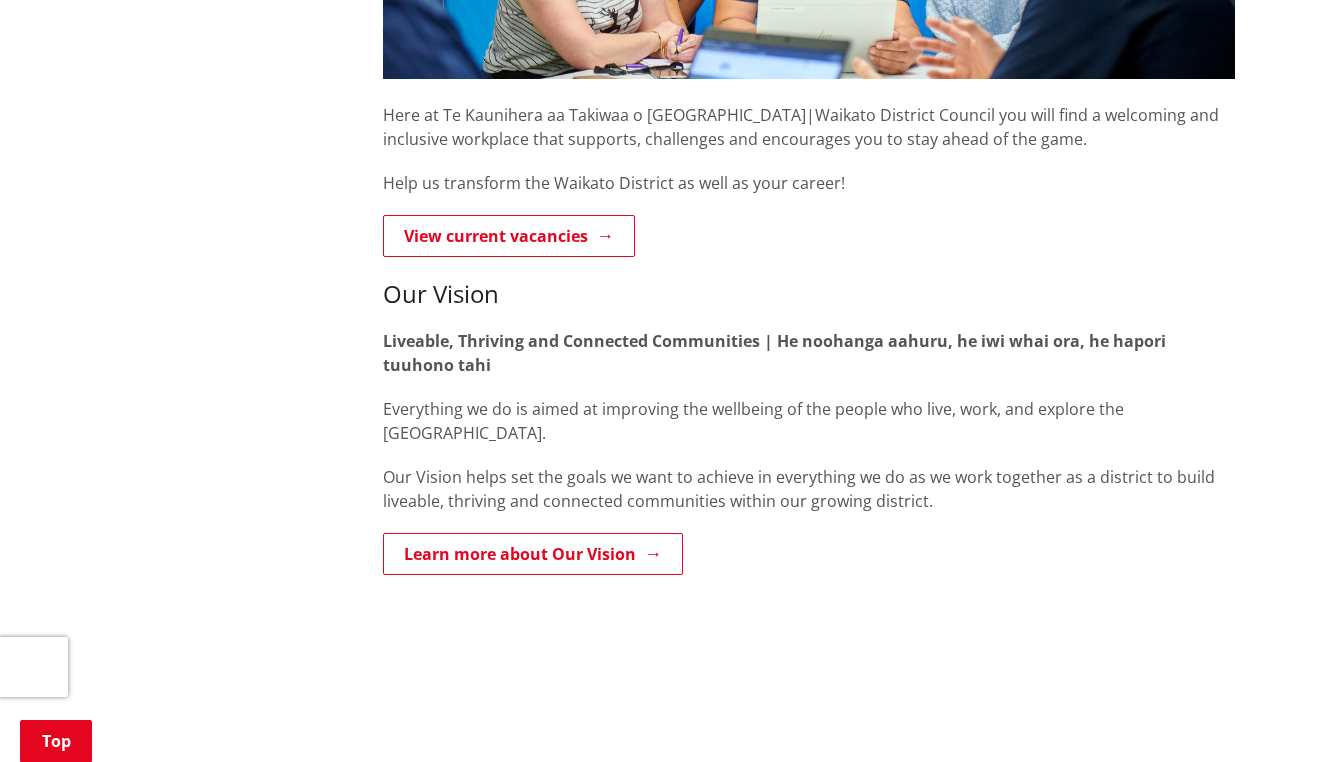 click on "View current vacancies" at bounding box center [509, 236] 